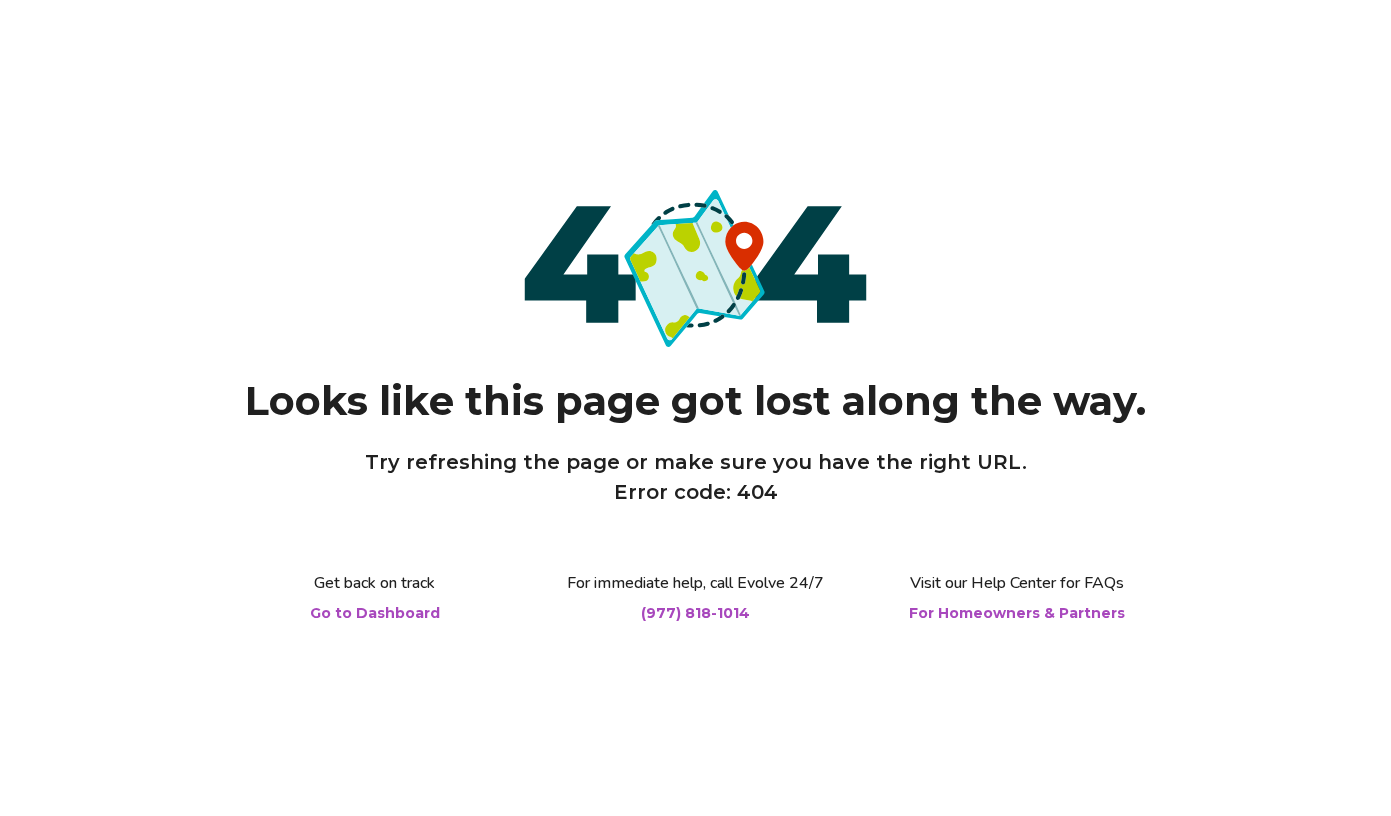 scroll, scrollTop: 0, scrollLeft: 0, axis: both 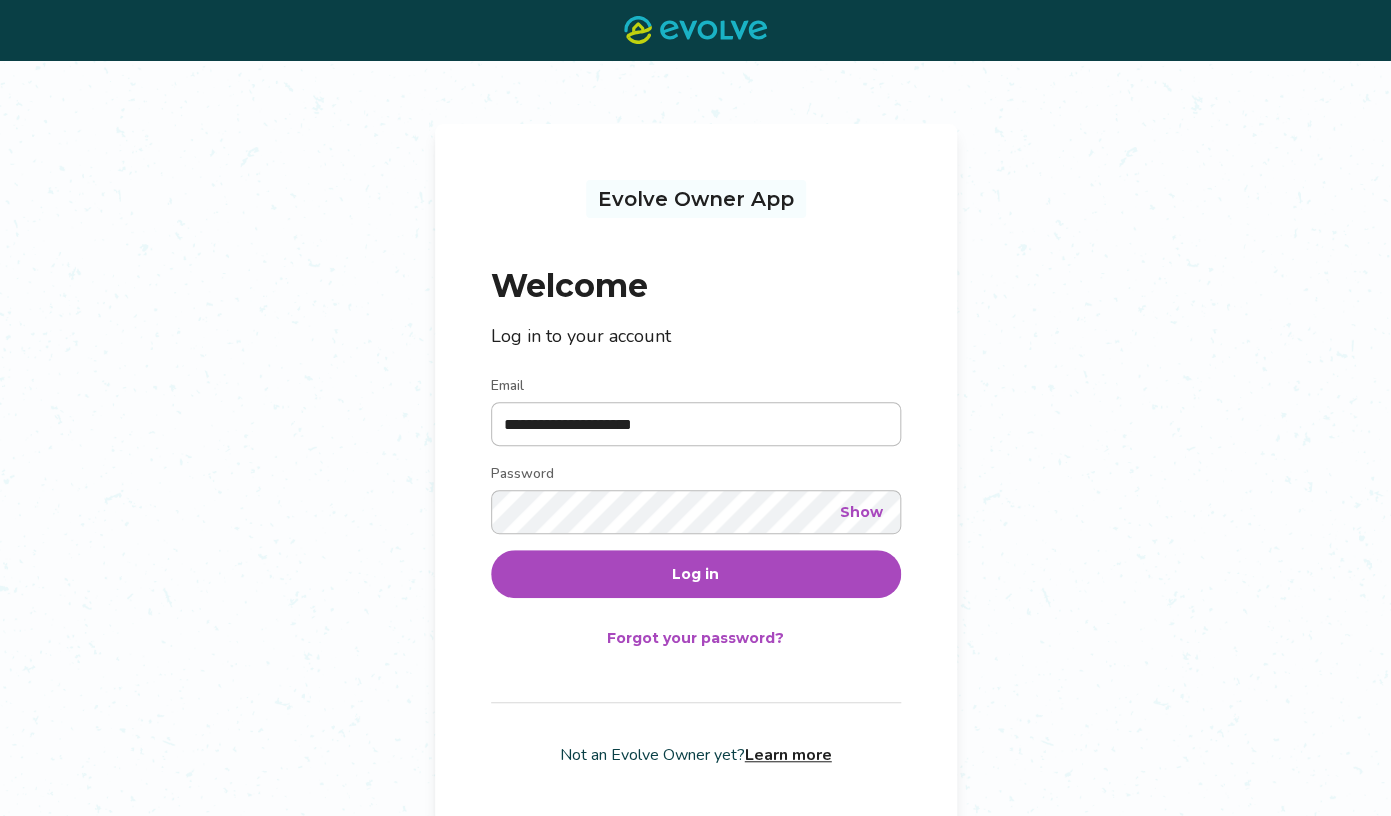 click on "Log in" at bounding box center [696, 574] 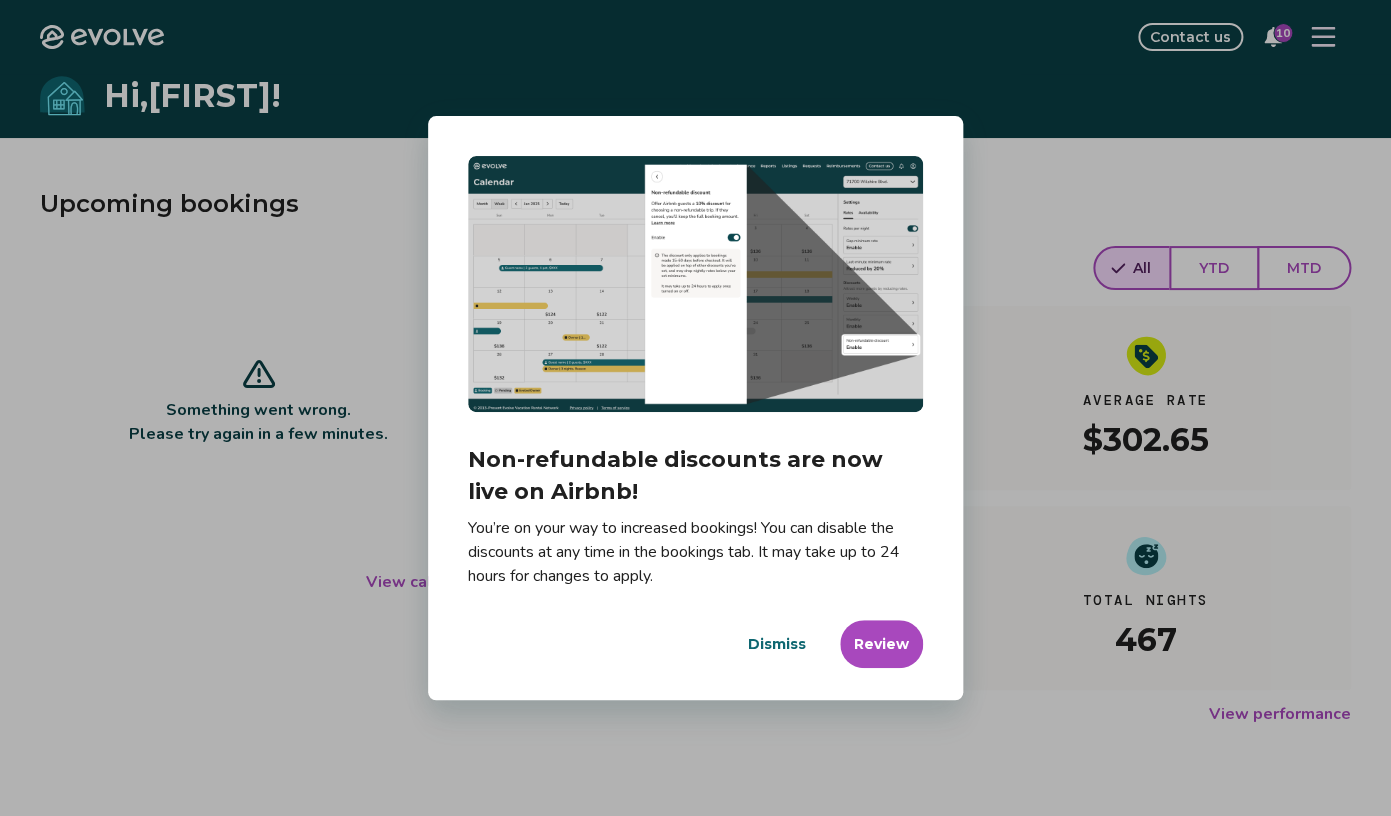 click on "Dismiss" at bounding box center (777, 644) 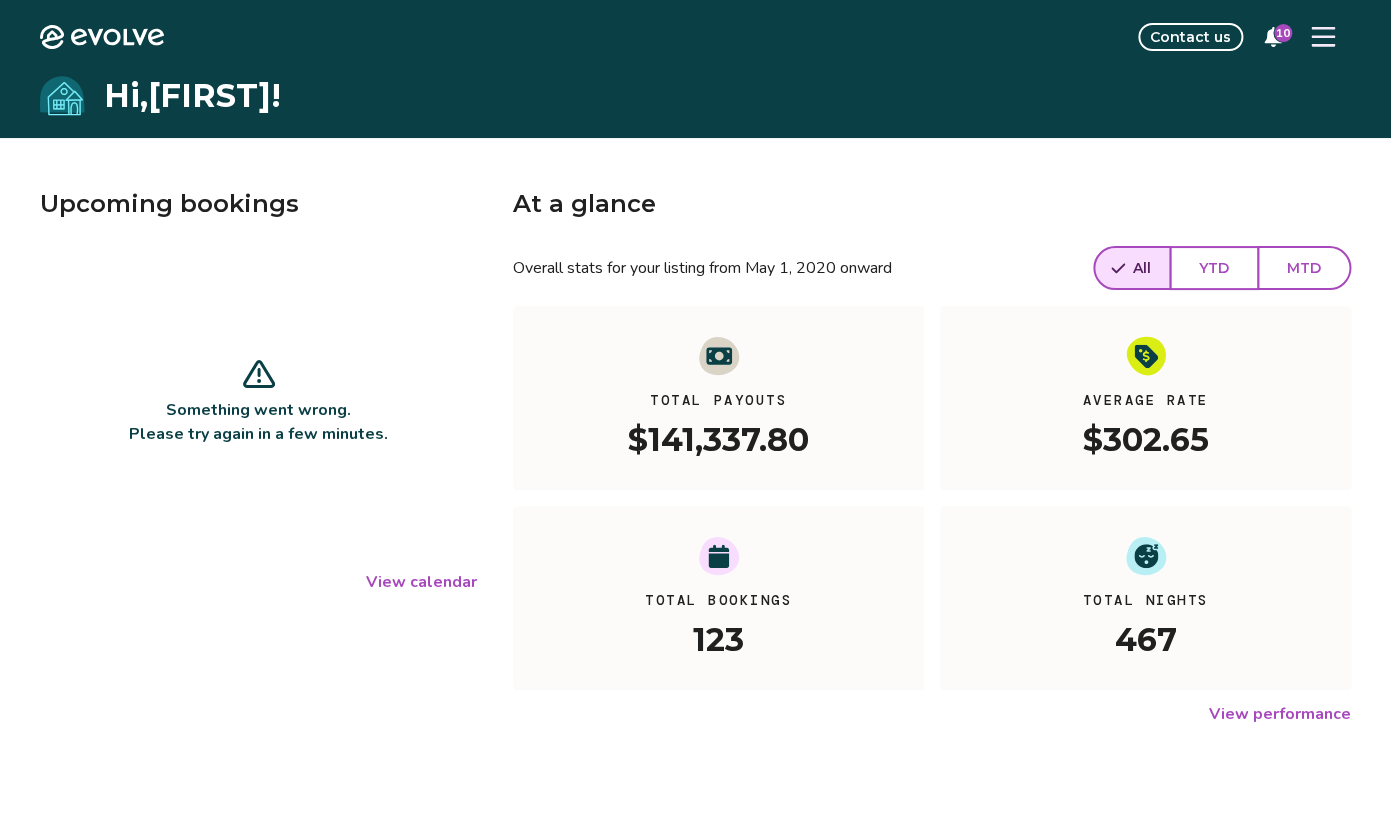 click on "All" at bounding box center [1142, 268] 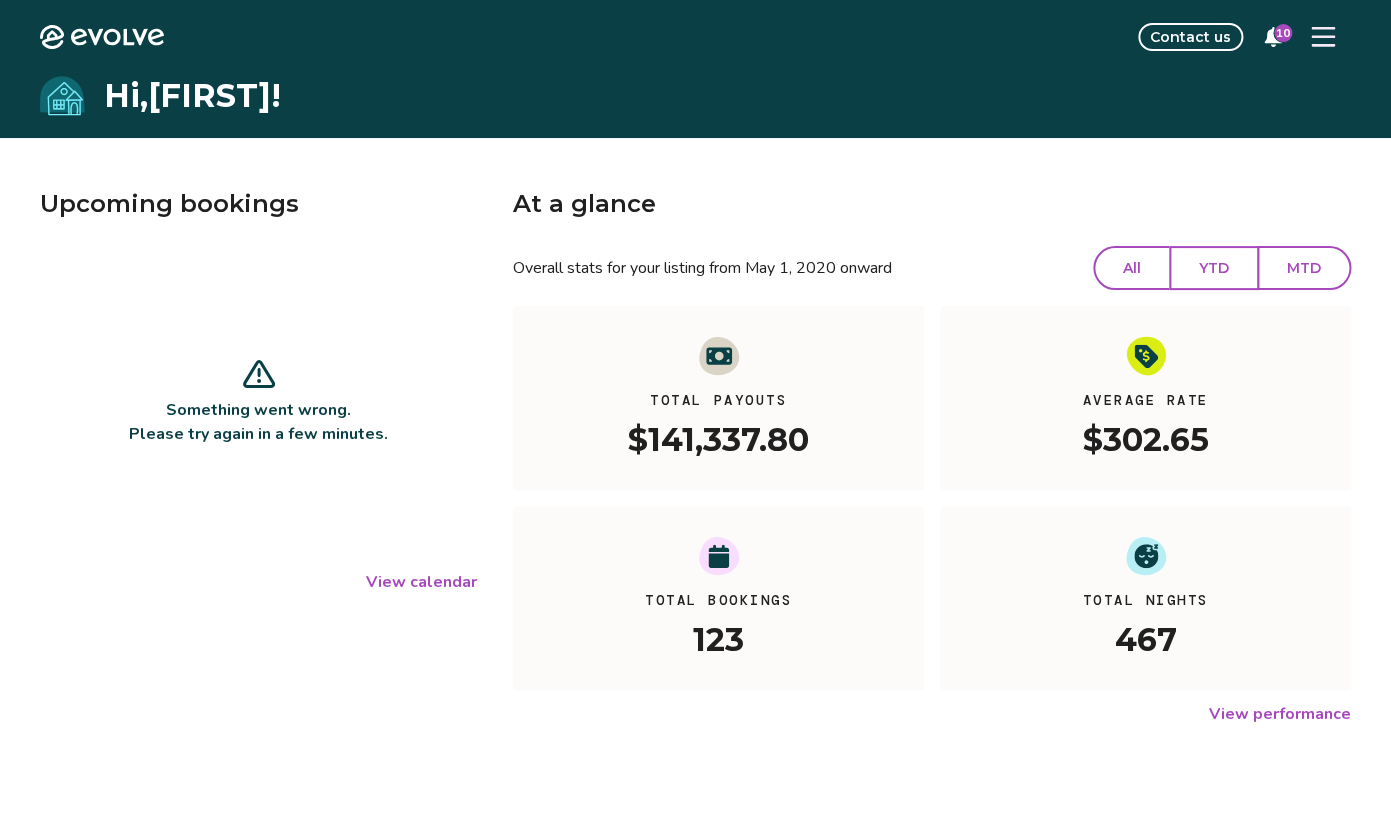 click 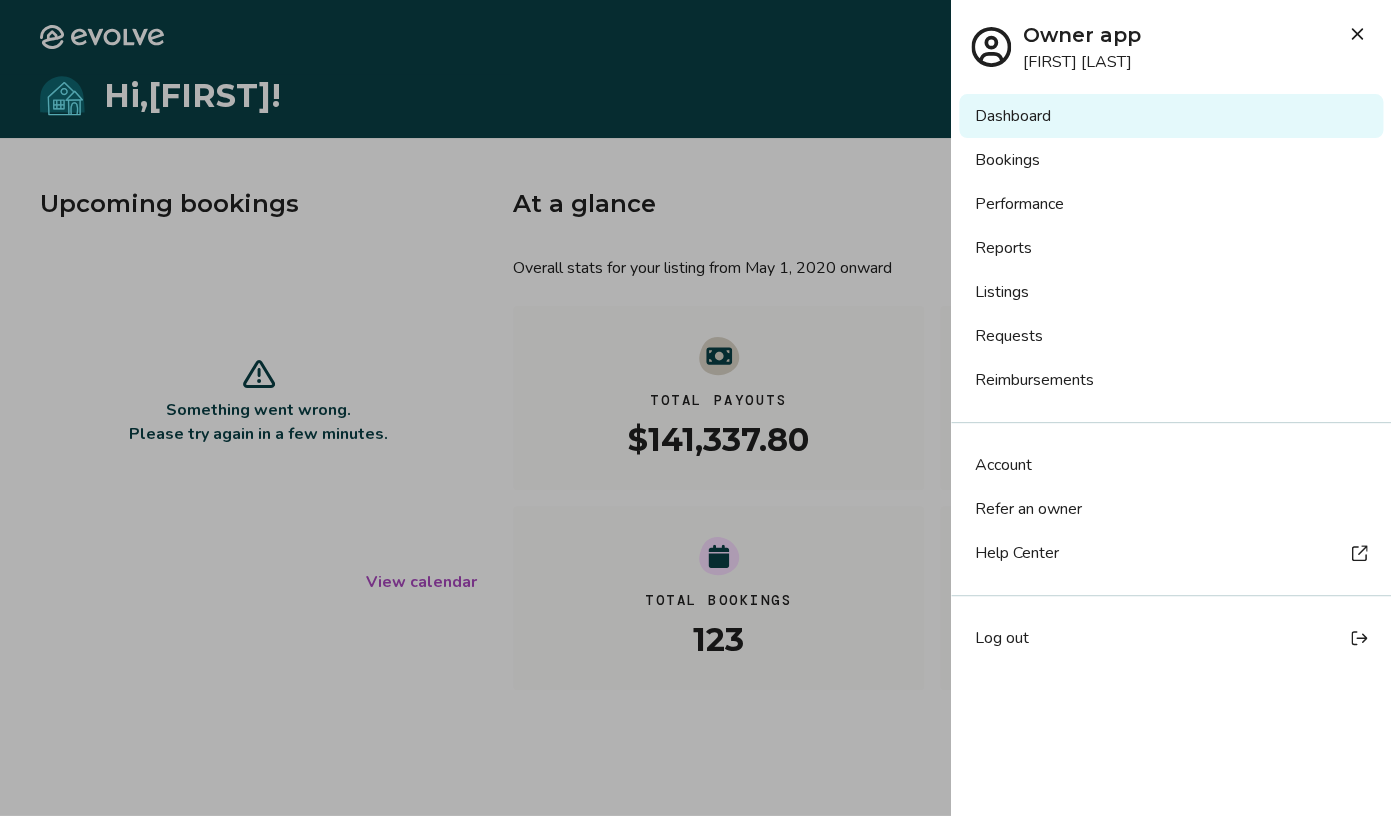 click on "Bookings" at bounding box center (1171, 160) 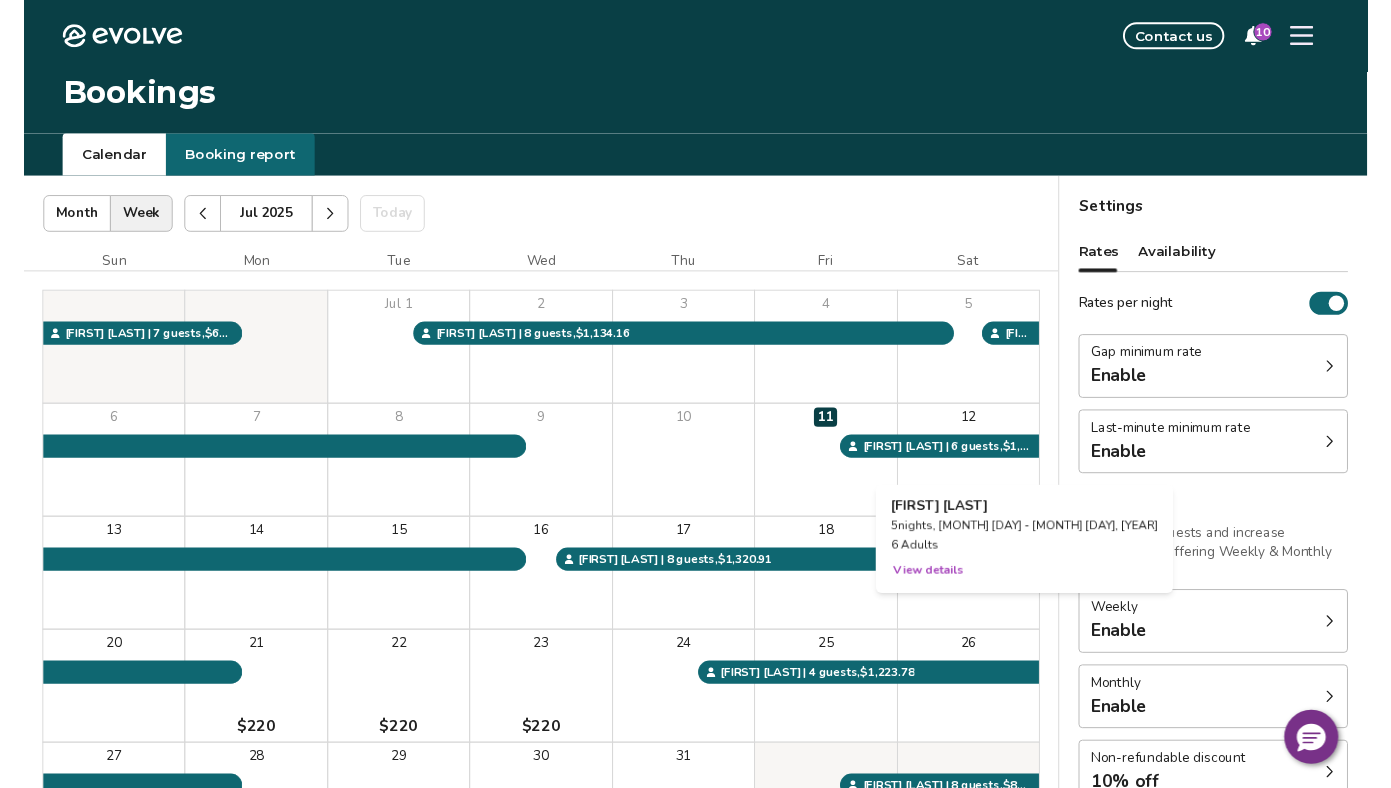 scroll, scrollTop: 0, scrollLeft: 0, axis: both 